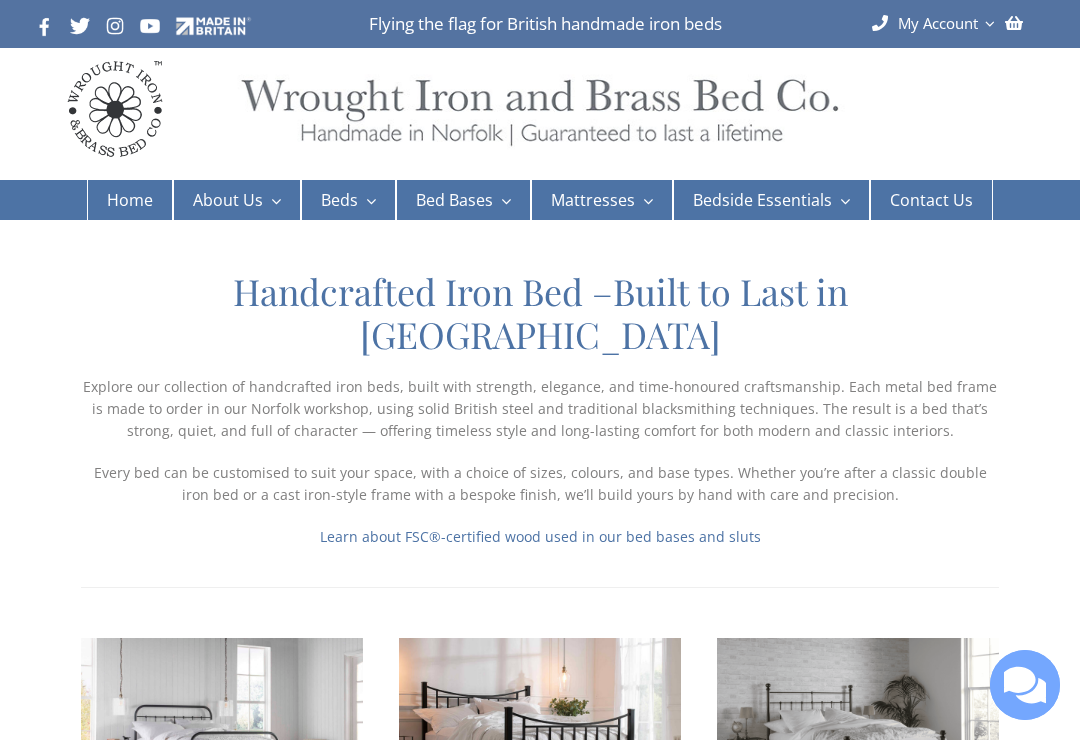 scroll, scrollTop: 0, scrollLeft: 0, axis: both 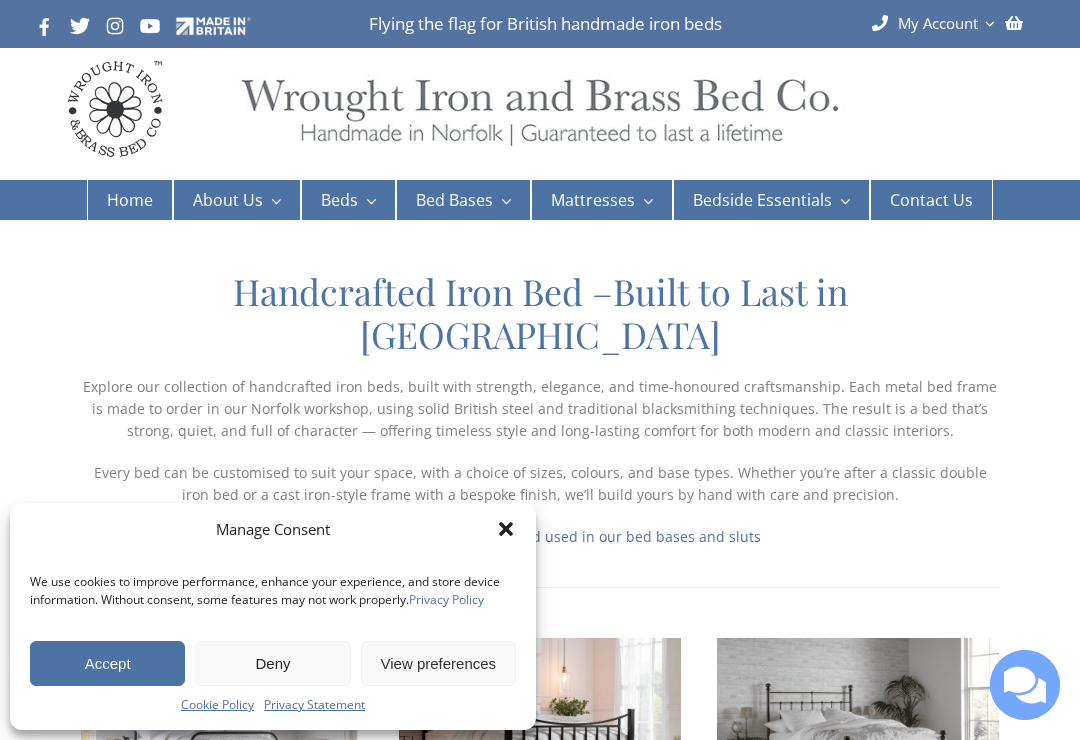 click on "Accept" at bounding box center (107, 663) 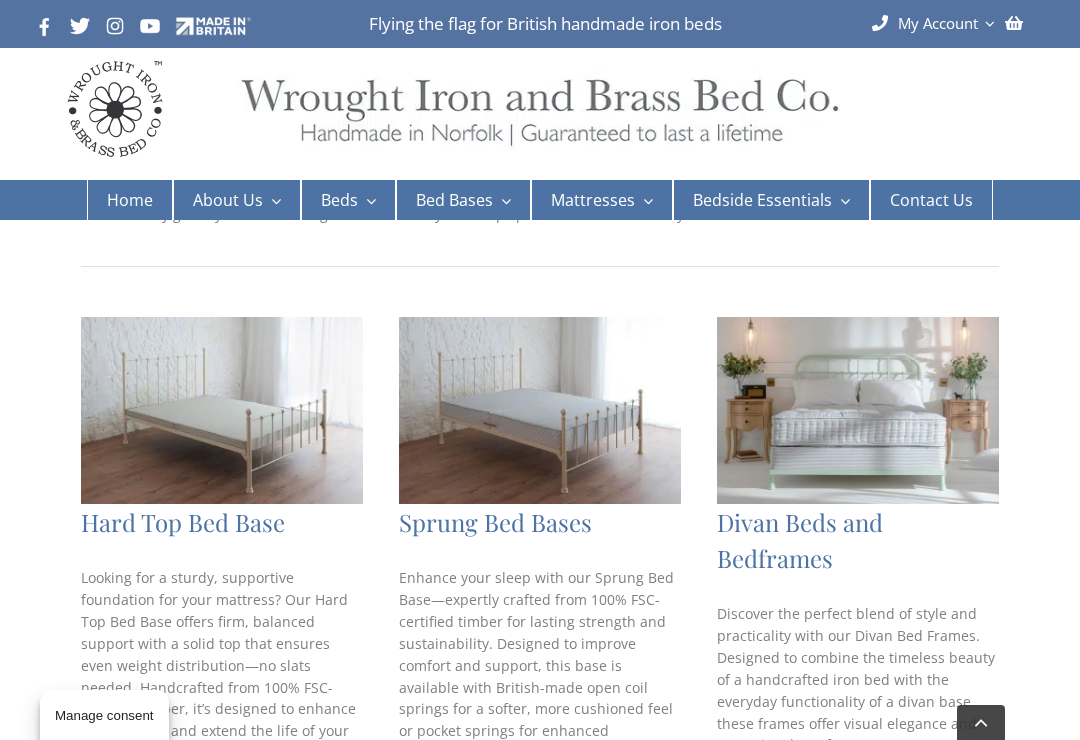 scroll, scrollTop: 364, scrollLeft: 0, axis: vertical 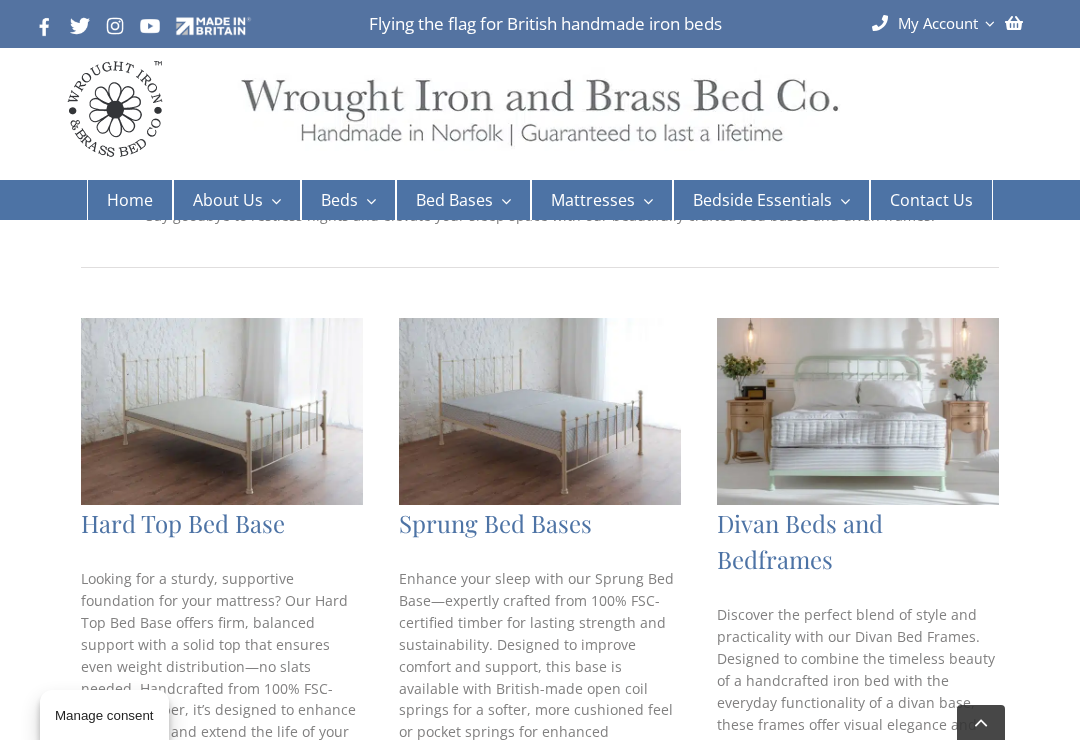 click on "Iron Beds" at bounding box center [357, 275] 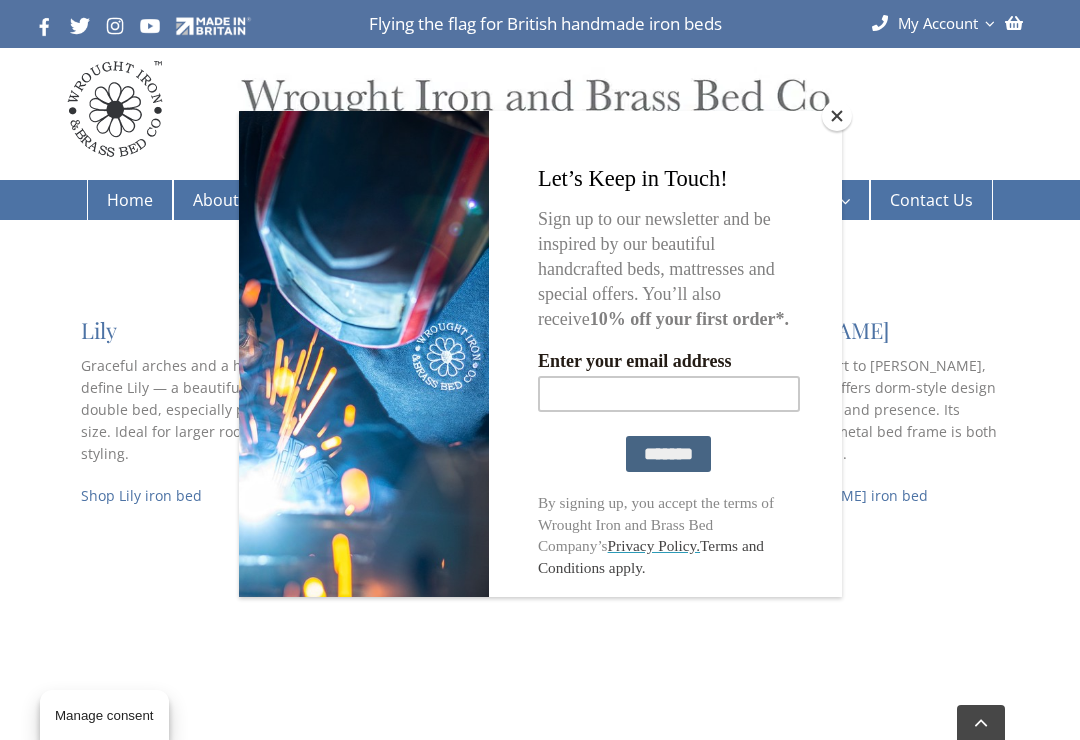 scroll, scrollTop: 1650, scrollLeft: 0, axis: vertical 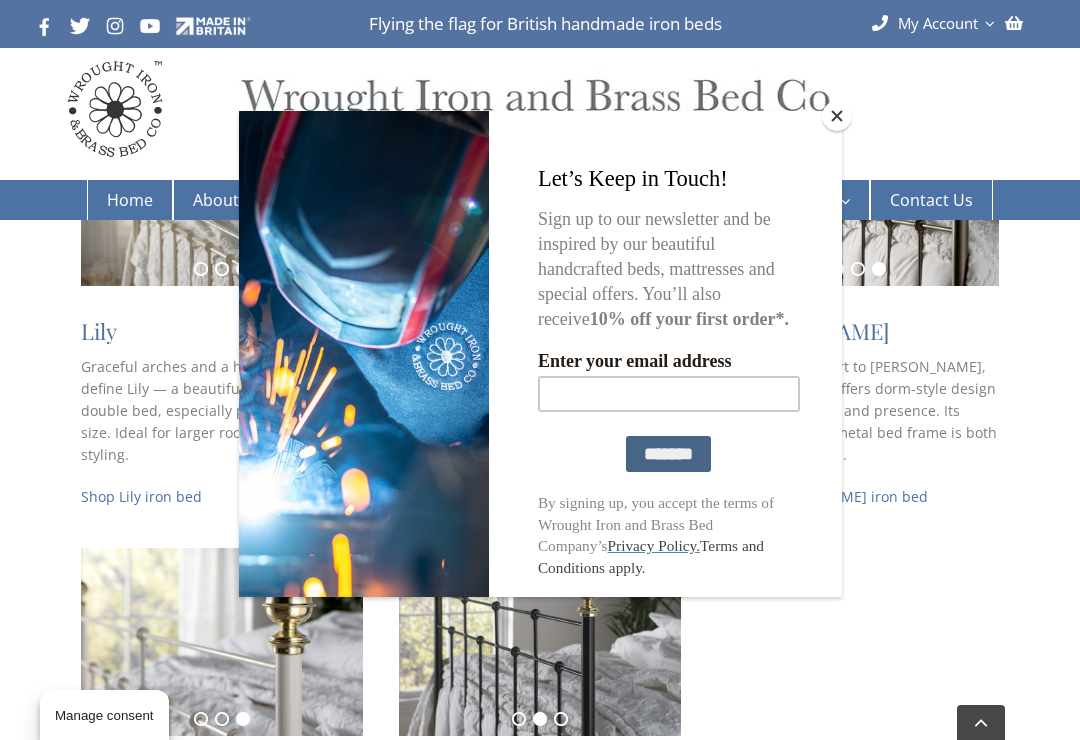 click at bounding box center [837, 116] 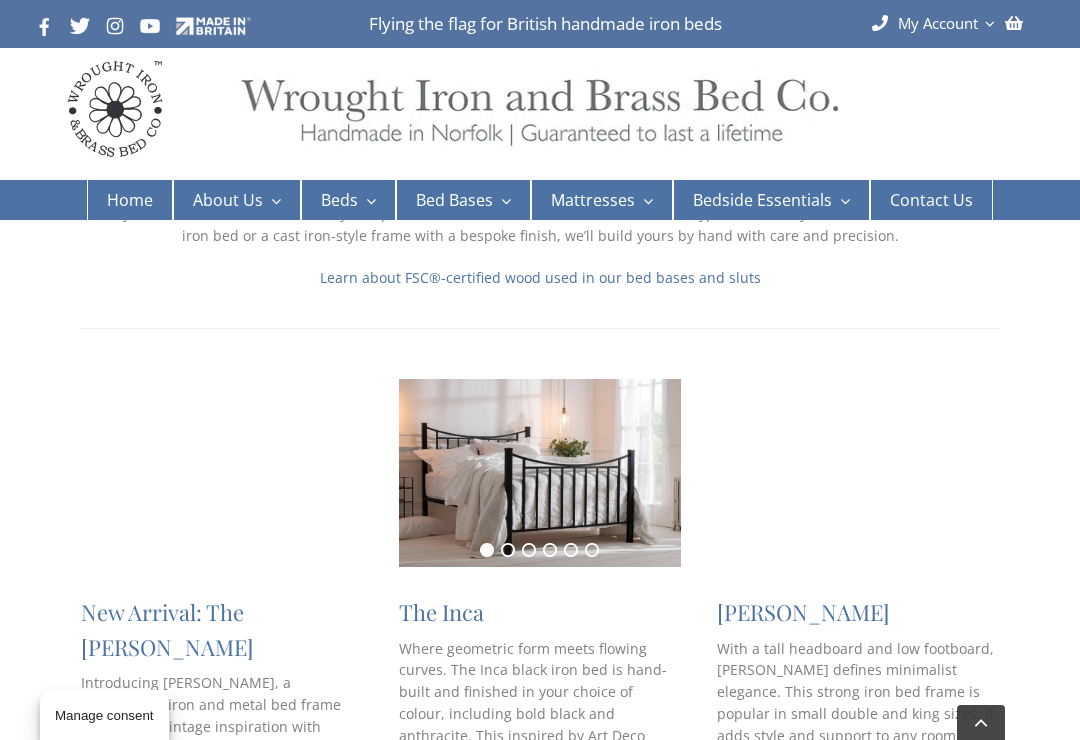 scroll, scrollTop: 193, scrollLeft: 0, axis: vertical 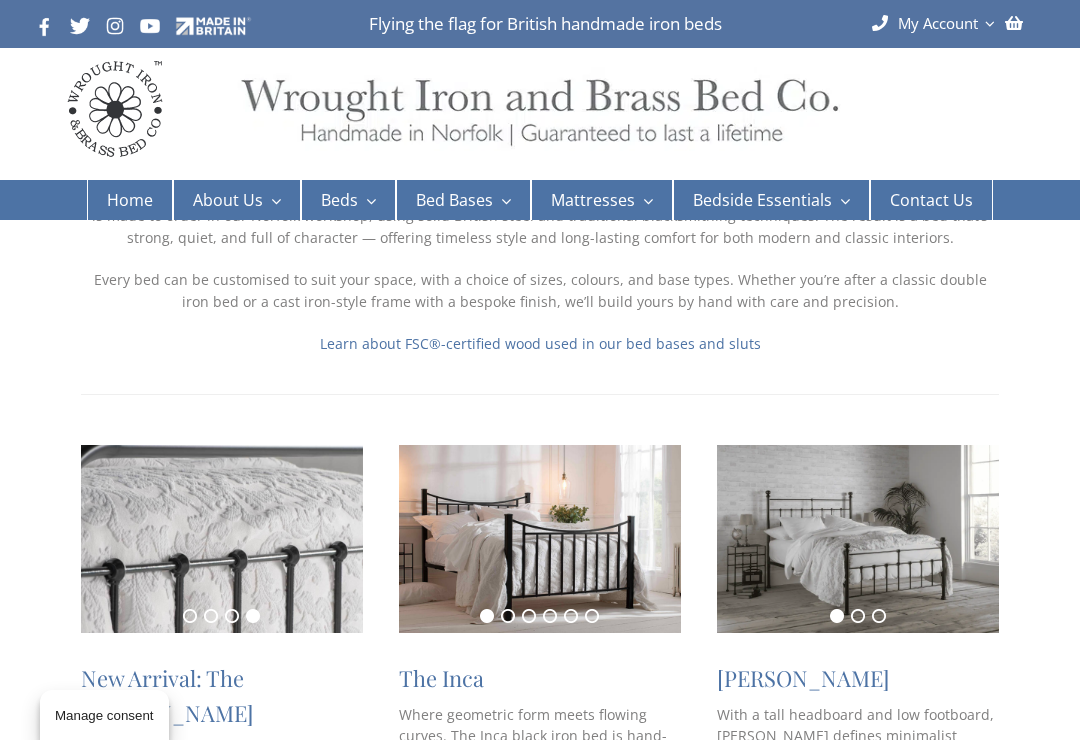 click on "Single beds" at bounding box center (544, 275) 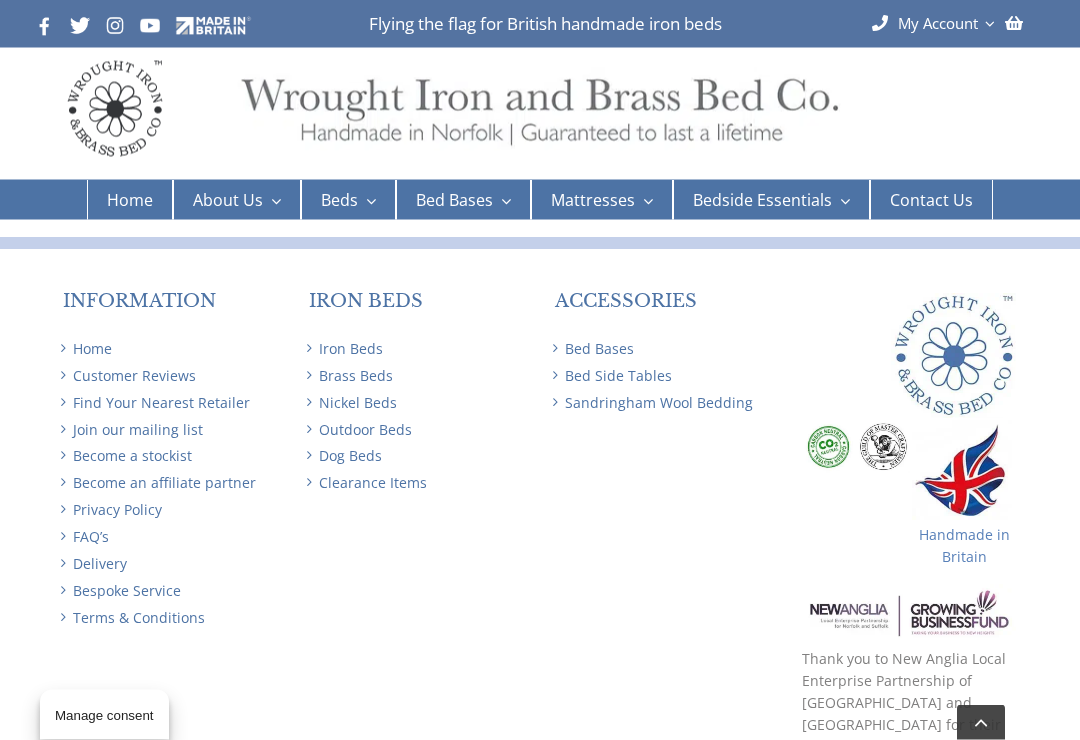 scroll, scrollTop: 2382, scrollLeft: 0, axis: vertical 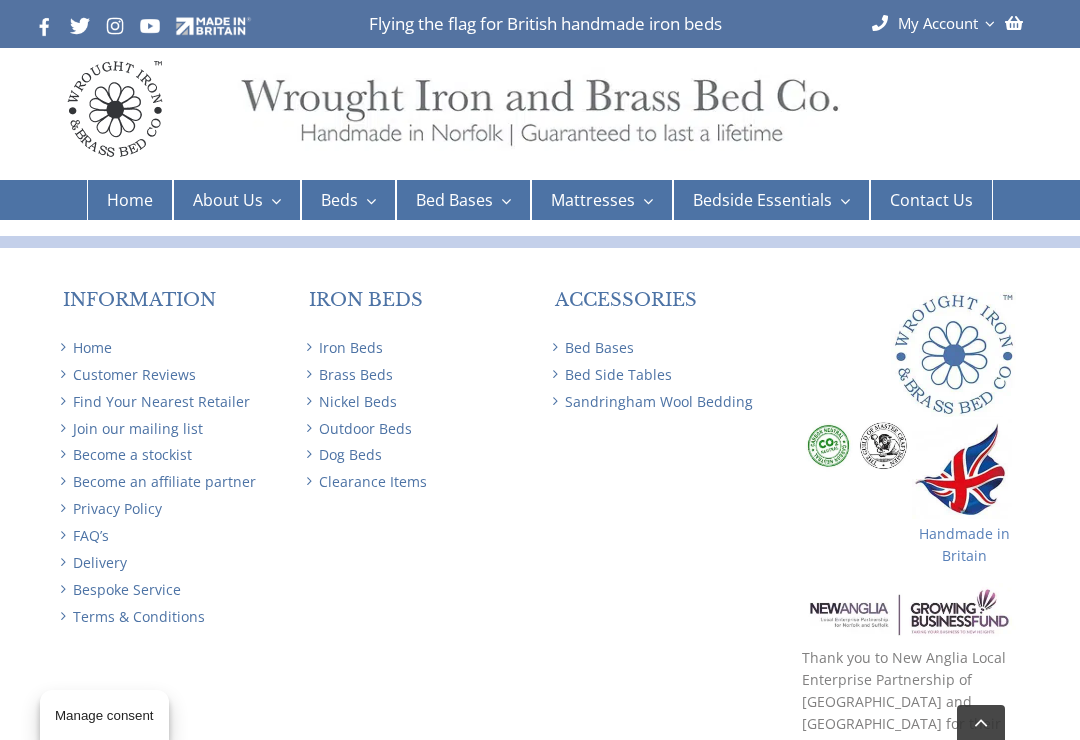 click on "Clearance Items" at bounding box center [417, 482] 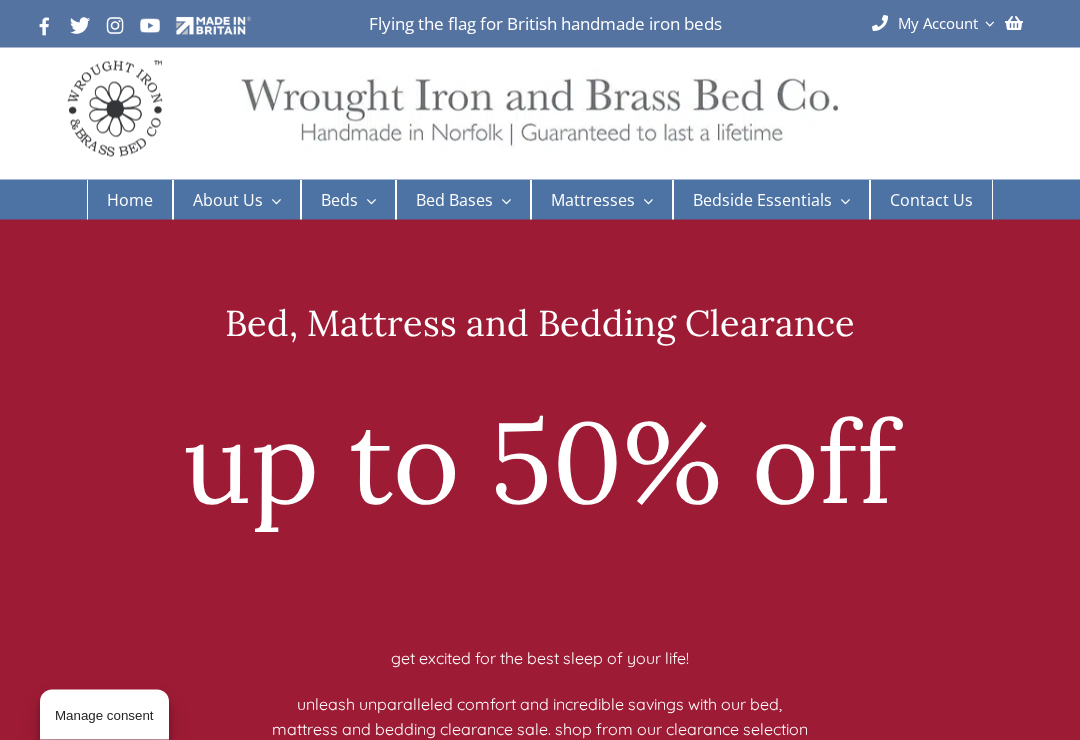scroll, scrollTop: 0, scrollLeft: 0, axis: both 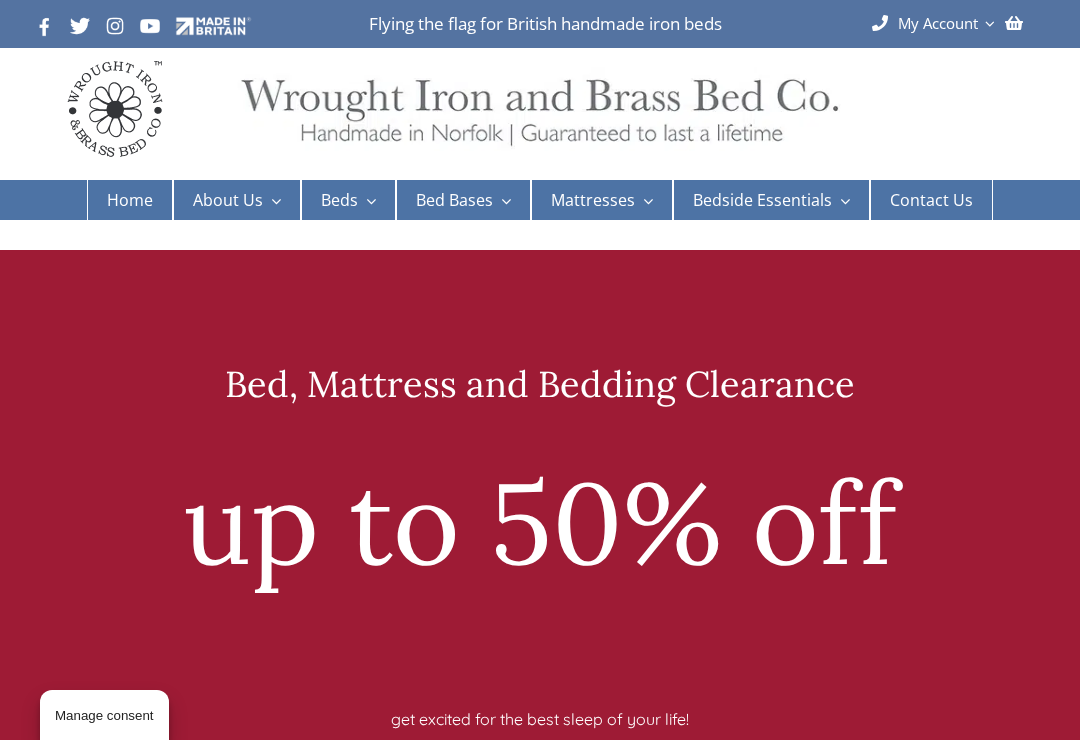 click on "Home" at bounding box center (130, 200) 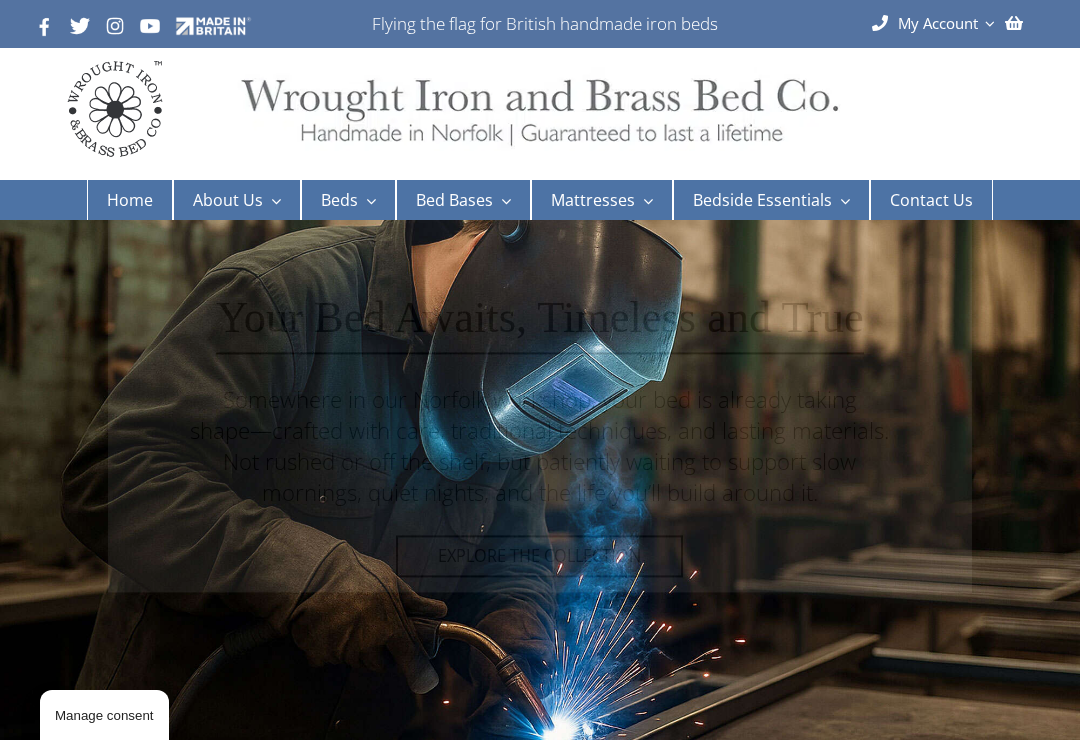 scroll, scrollTop: 0, scrollLeft: 0, axis: both 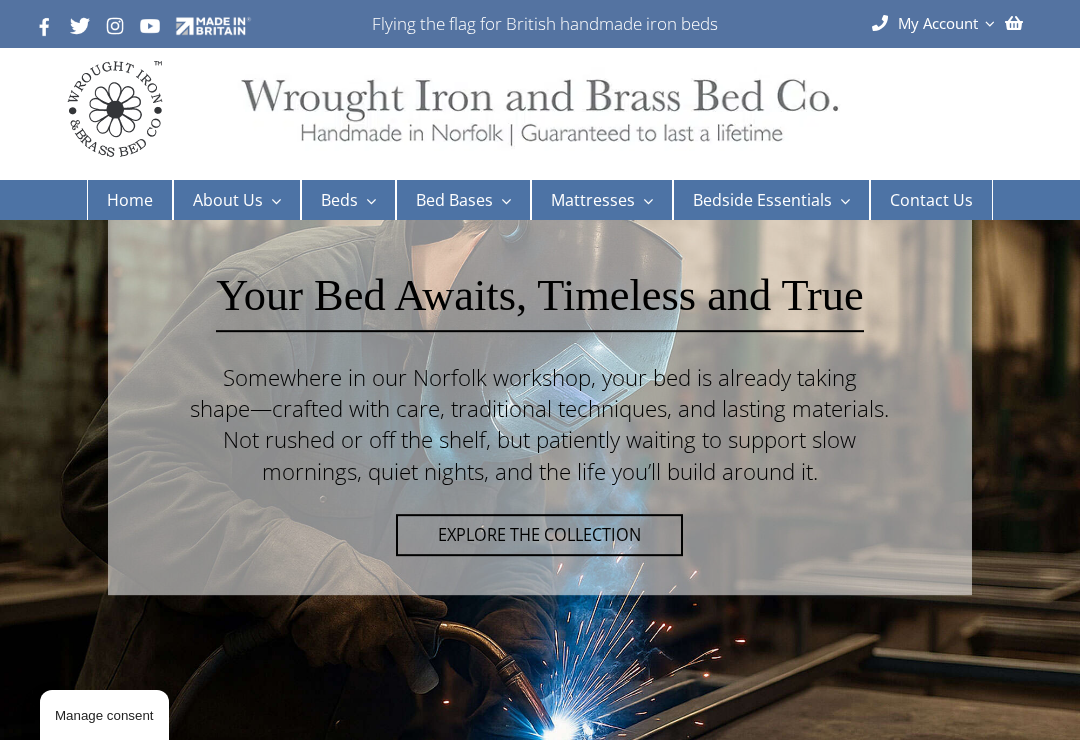 click at bounding box center (540, 475) 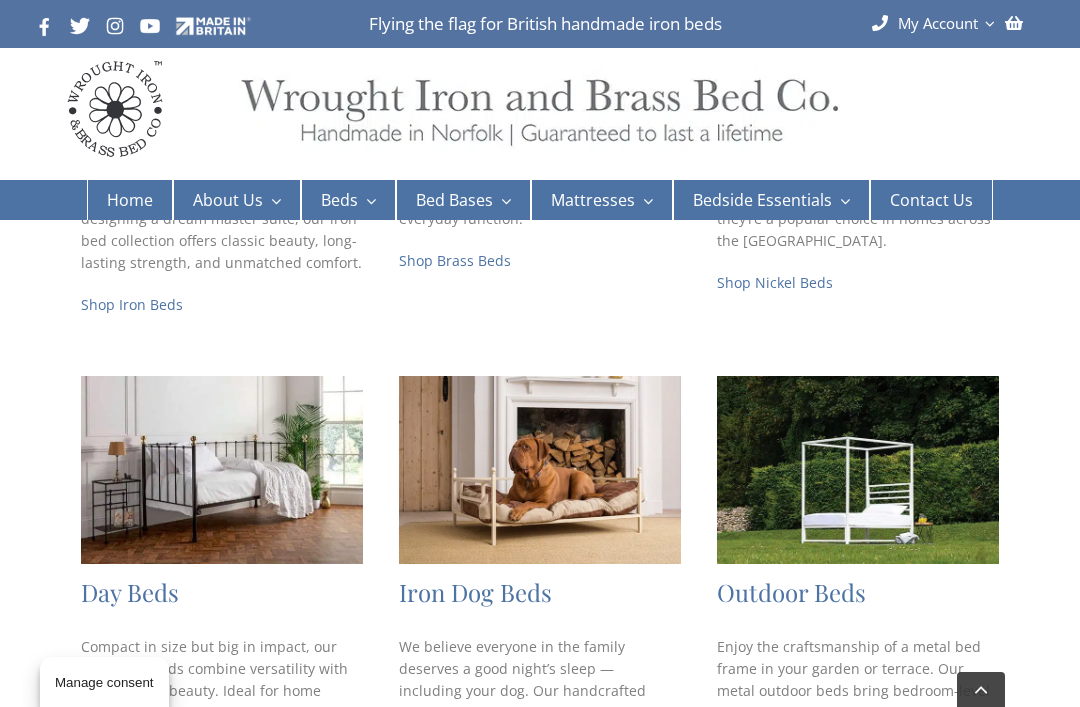 scroll, scrollTop: 862, scrollLeft: 0, axis: vertical 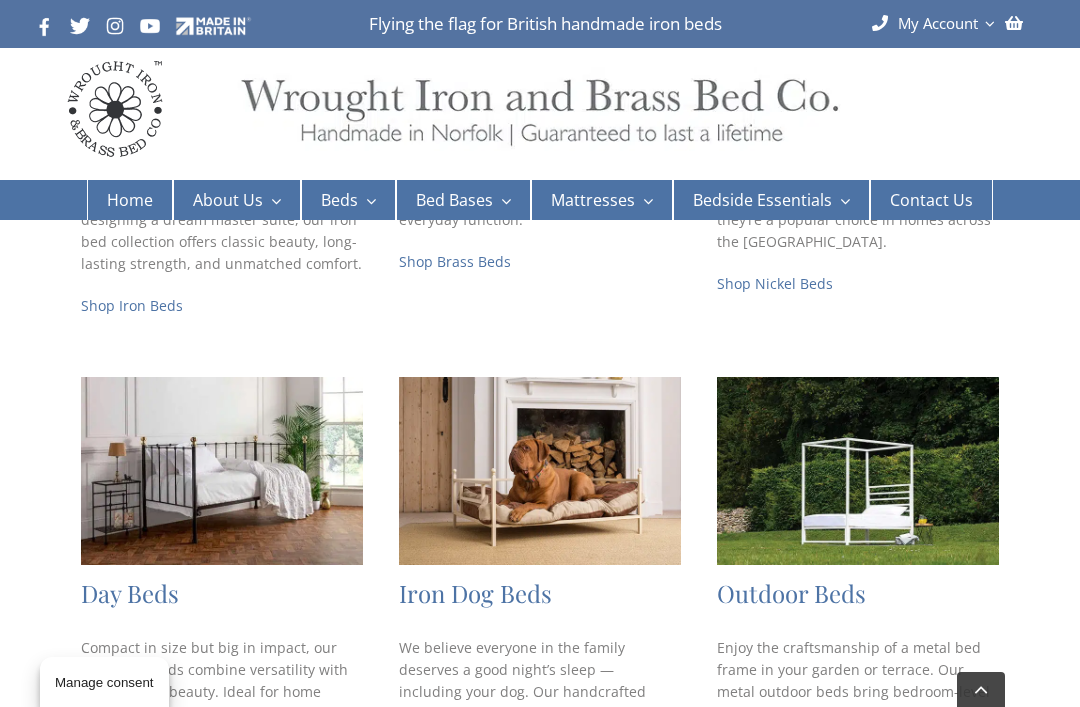 click on "Iron Beds" at bounding box center (357, 275) 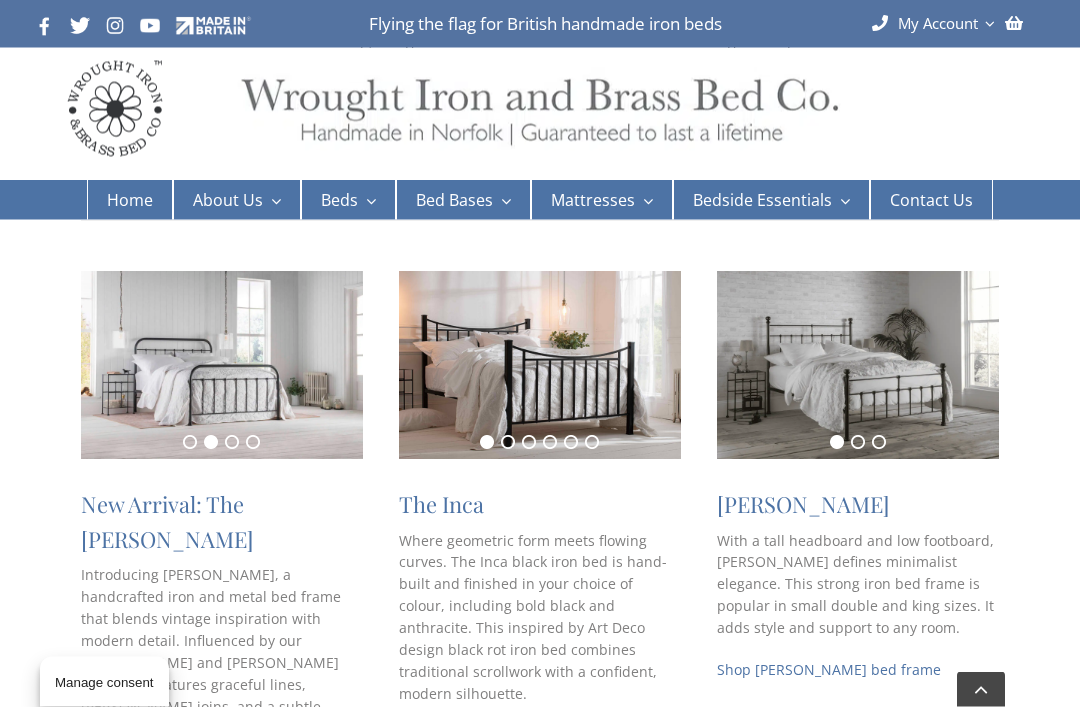 scroll, scrollTop: 370, scrollLeft: 0, axis: vertical 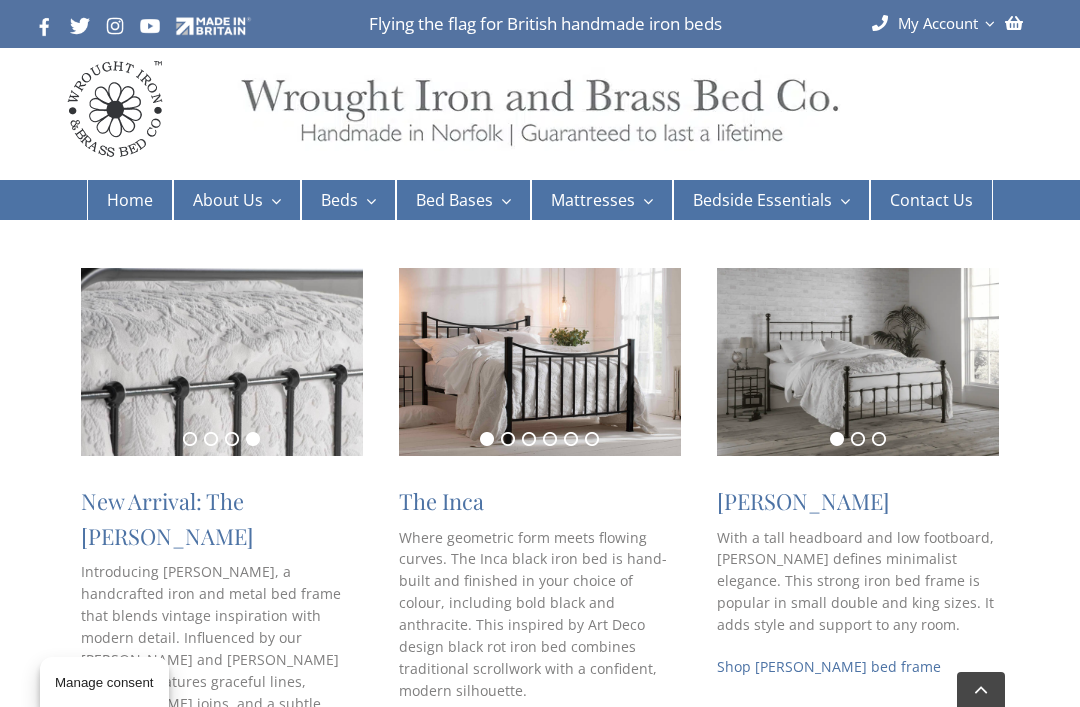 click at bounding box center [540, 362] 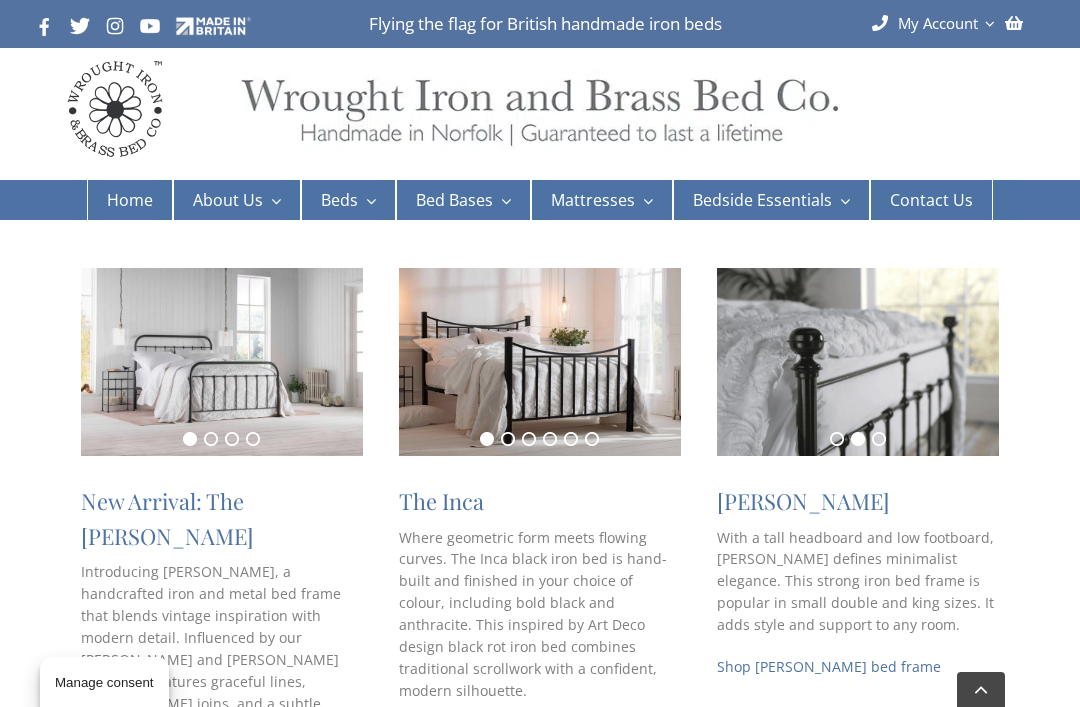 click on "Shop Inca iron bed" at bounding box center [462, 732] 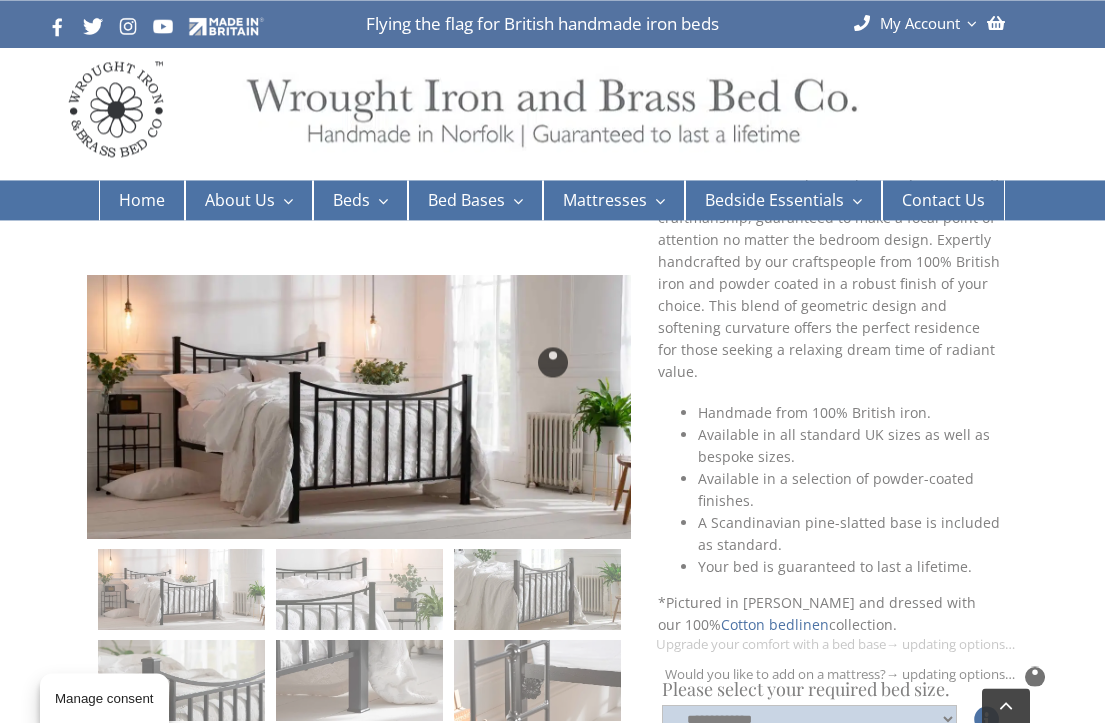 scroll, scrollTop: 219, scrollLeft: 0, axis: vertical 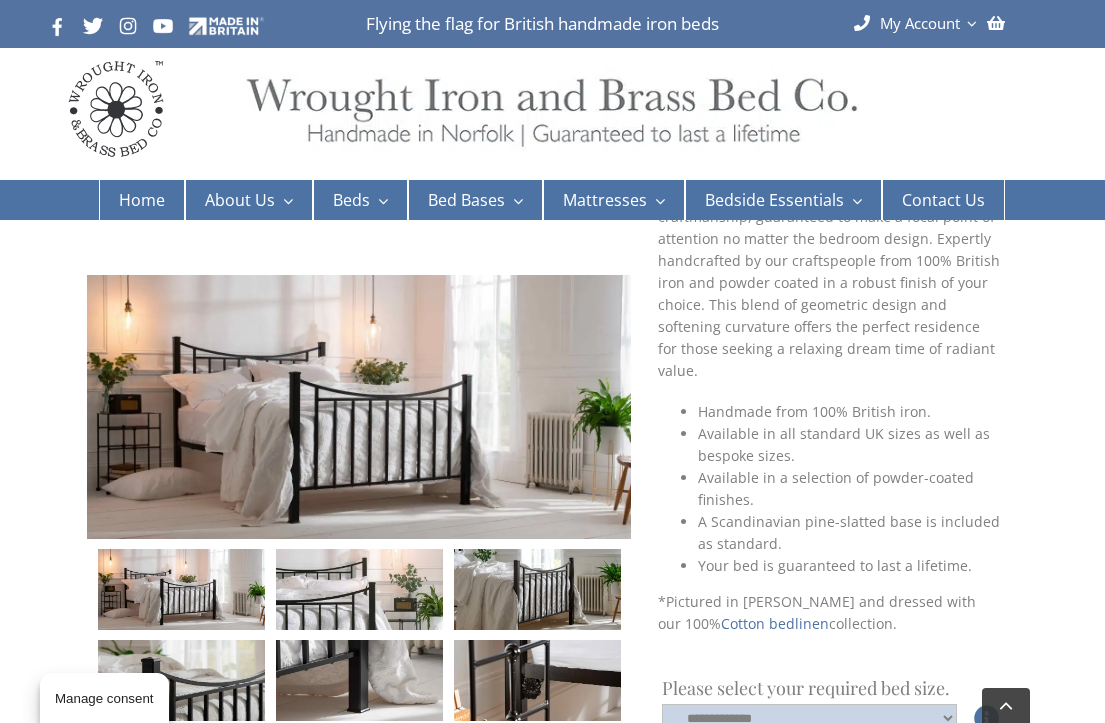 click on "A name that refers to power, positivity and shining bright- our Inca Iron Bed is a testimony of craftmanship, guaranteed to make a focal point of attention no matter the bedroom design. Expertly handcrafted by our craftspeople from 100% British iron and powder coated in a robust finish of your choice. This blend of geometric design and softening curvature offers the perfect residence for those seeking a relaxing dream time of radiant value.
Handmade from 100% British iron.
Available in all standard UK sizes as well as bespoke sizes.
Available in a selection of powder-coated finishes.
A Scandinavian pine-slatted base is included as standard.
Your bed is guaranteed to last a lifetime.
*Pictured in Matt Black and dressed with our 100%  Cotton bedlinen collection." at bounding box center [829, 408] 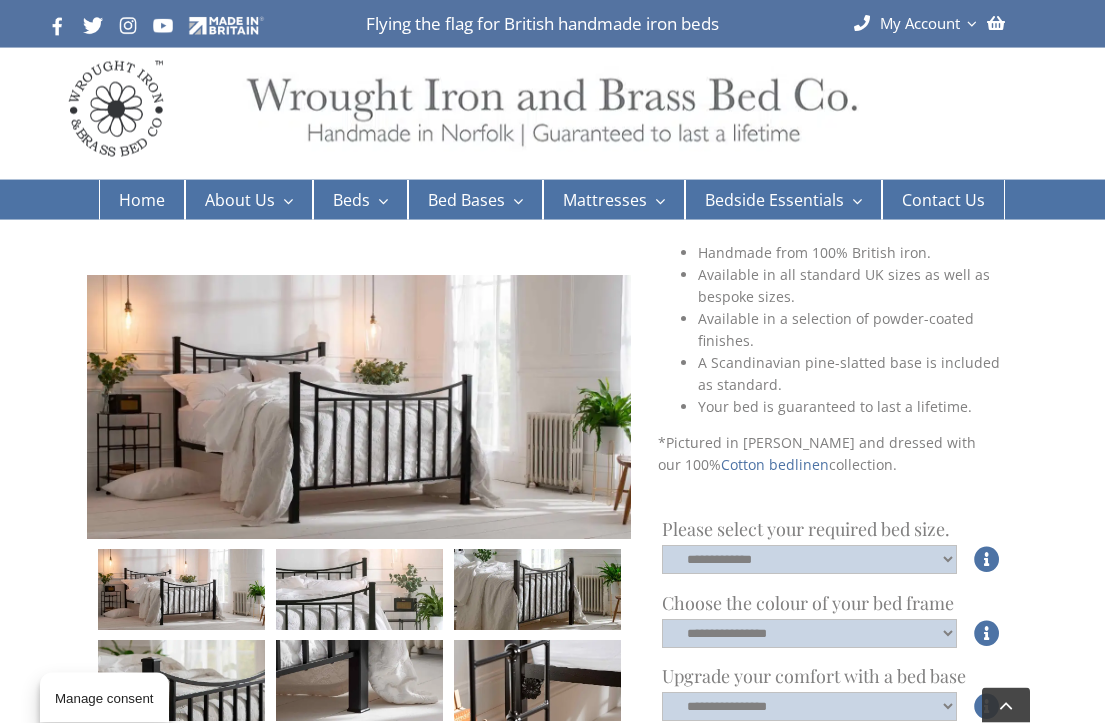 scroll, scrollTop: 379, scrollLeft: 0, axis: vertical 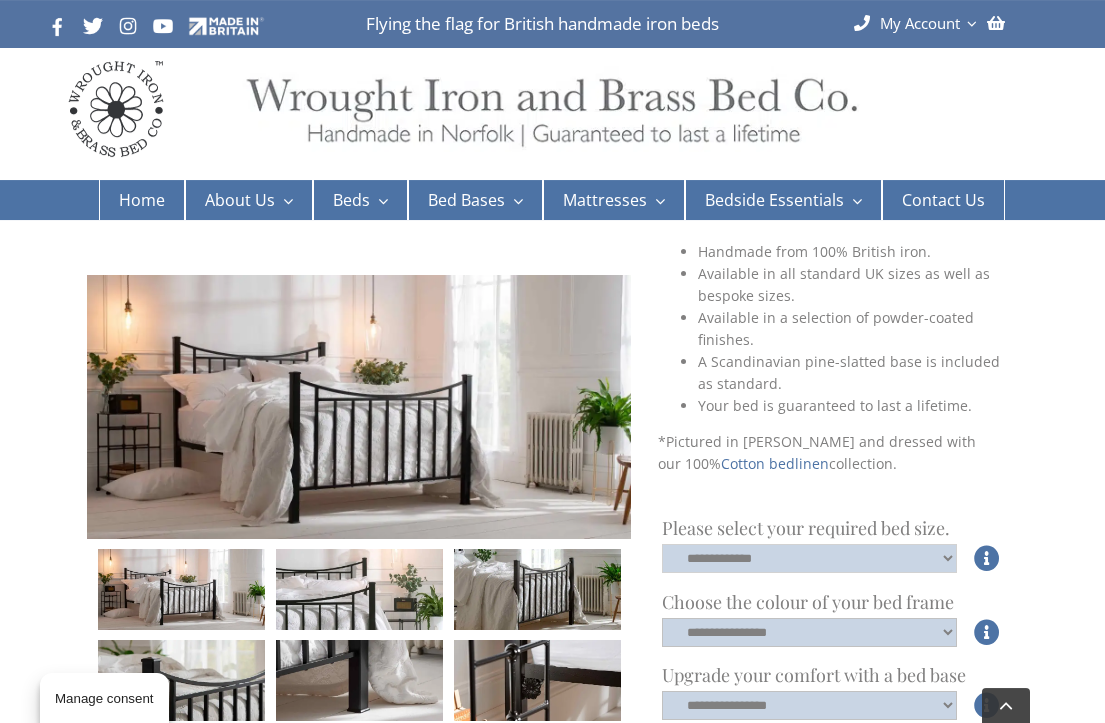 click on "**********" 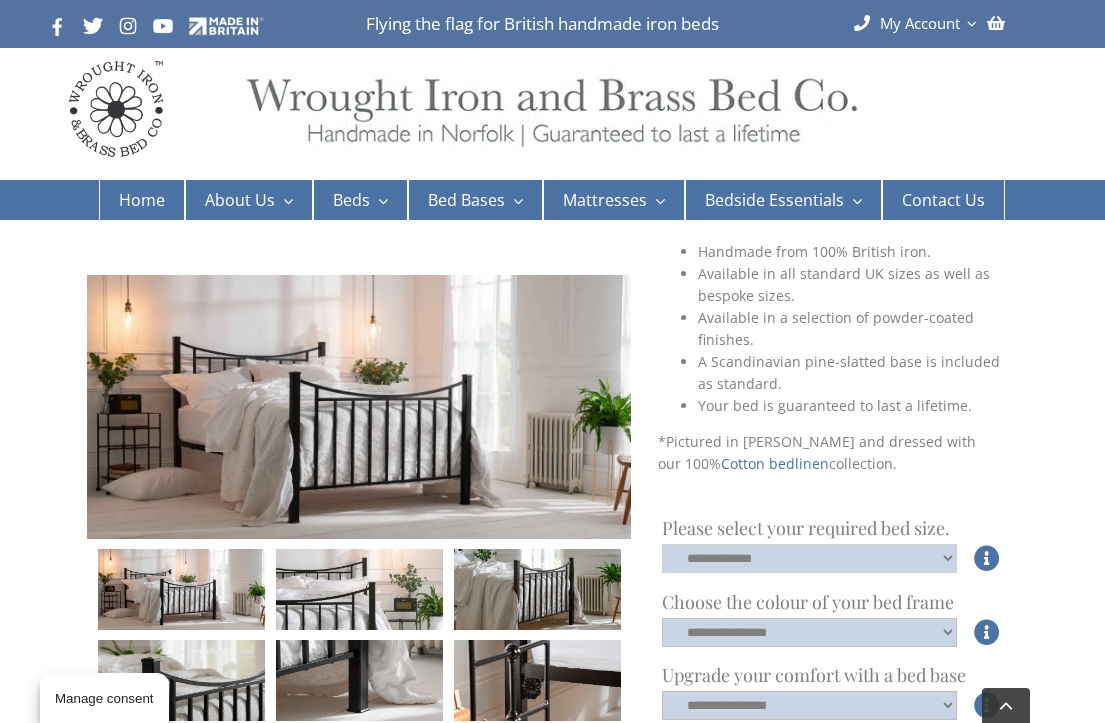 select on "*****" 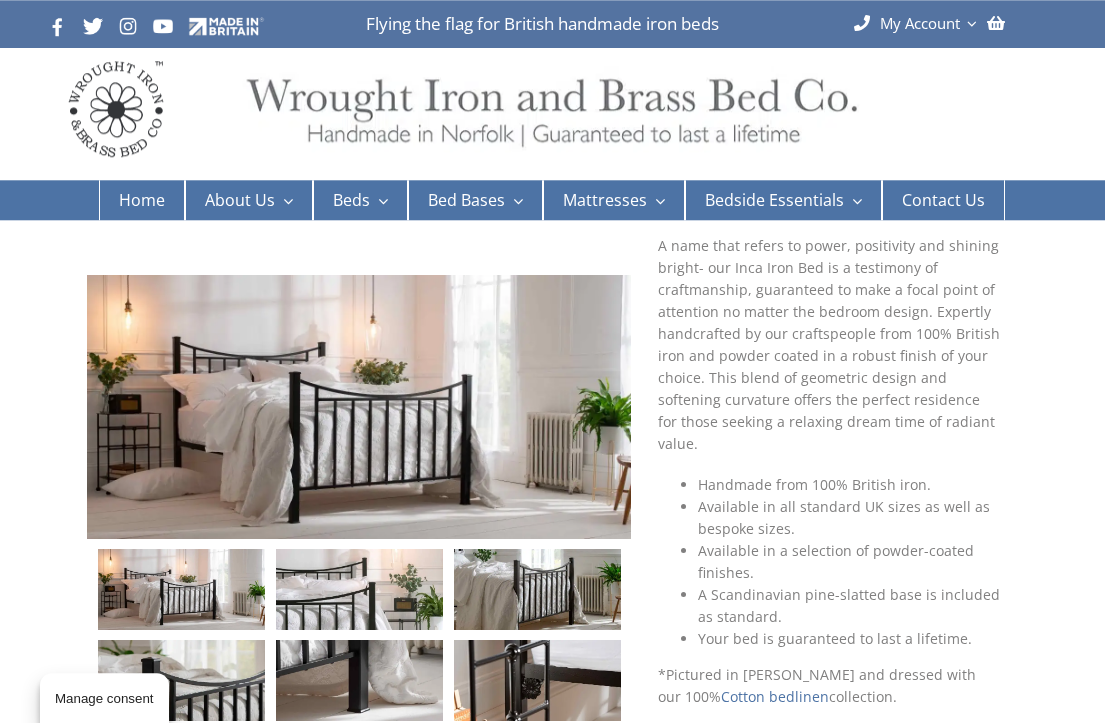 scroll, scrollTop: 131, scrollLeft: 0, axis: vertical 